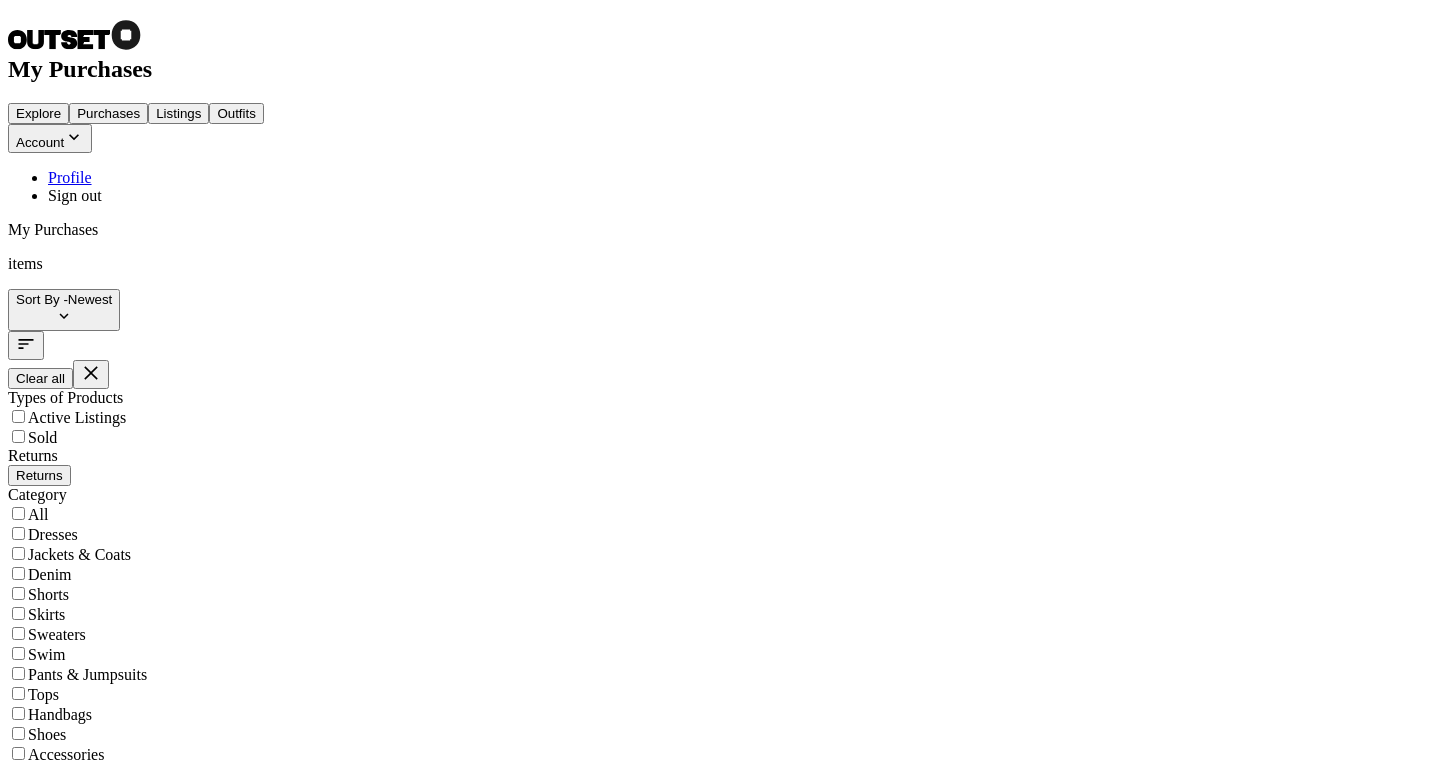 scroll, scrollTop: 0, scrollLeft: 0, axis: both 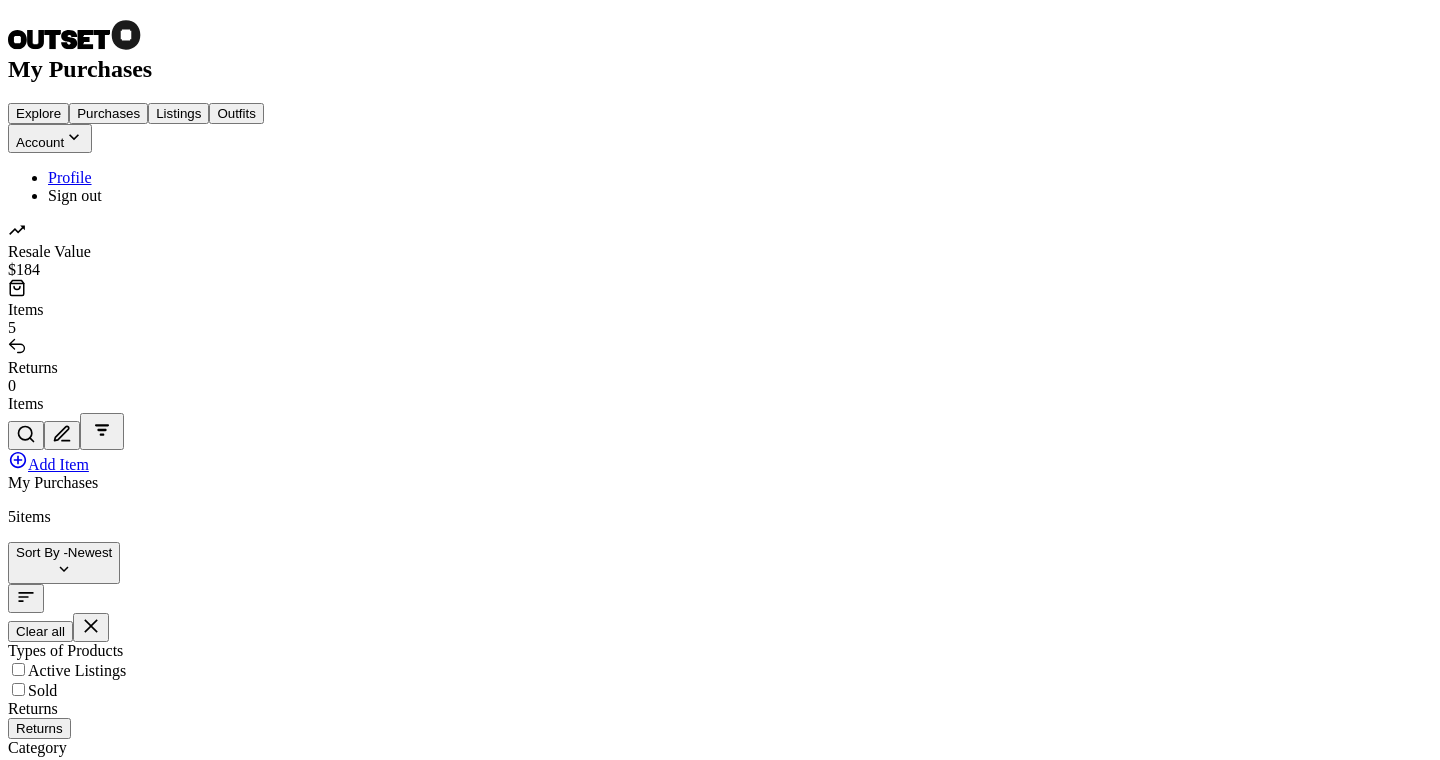 click on "Account" at bounding box center (50, 138) 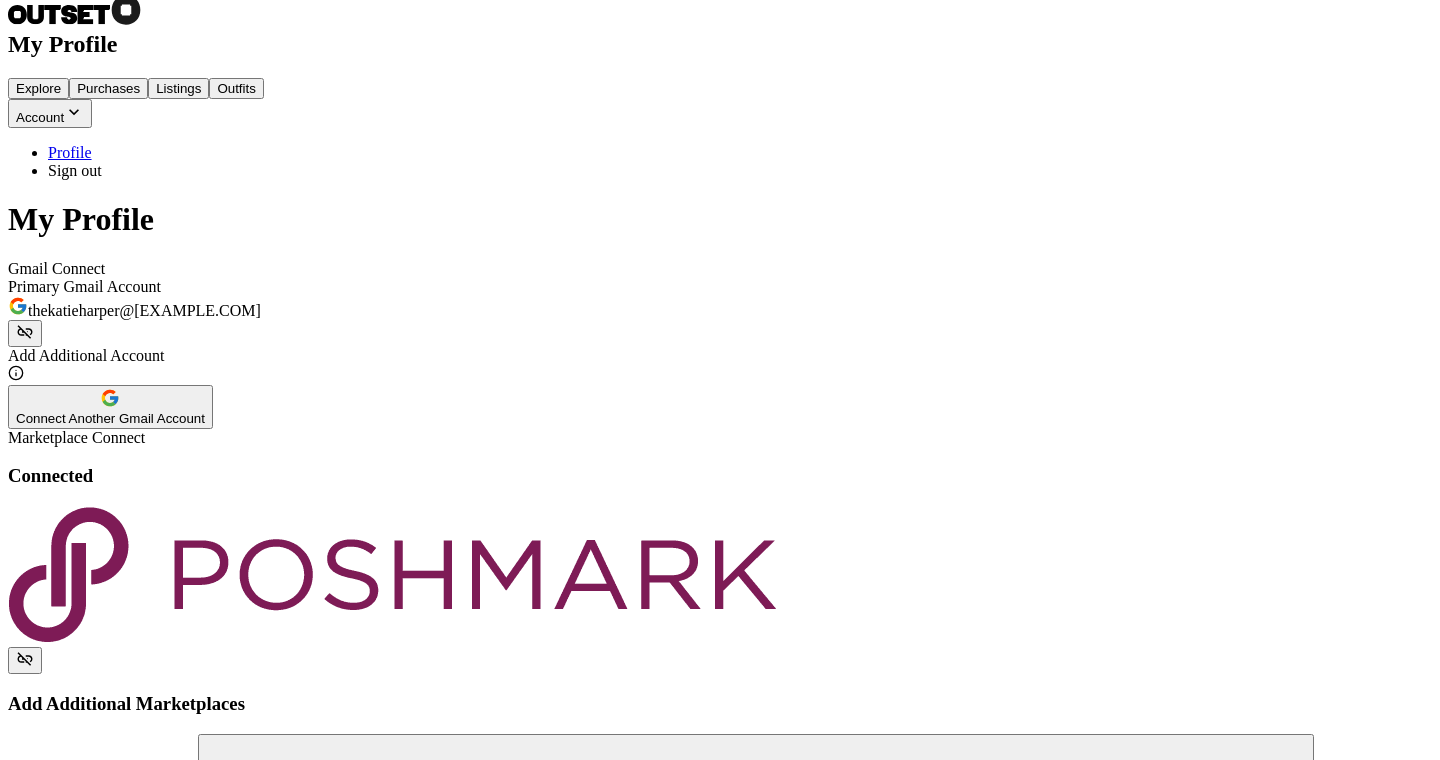 scroll, scrollTop: 66, scrollLeft: 0, axis: vertical 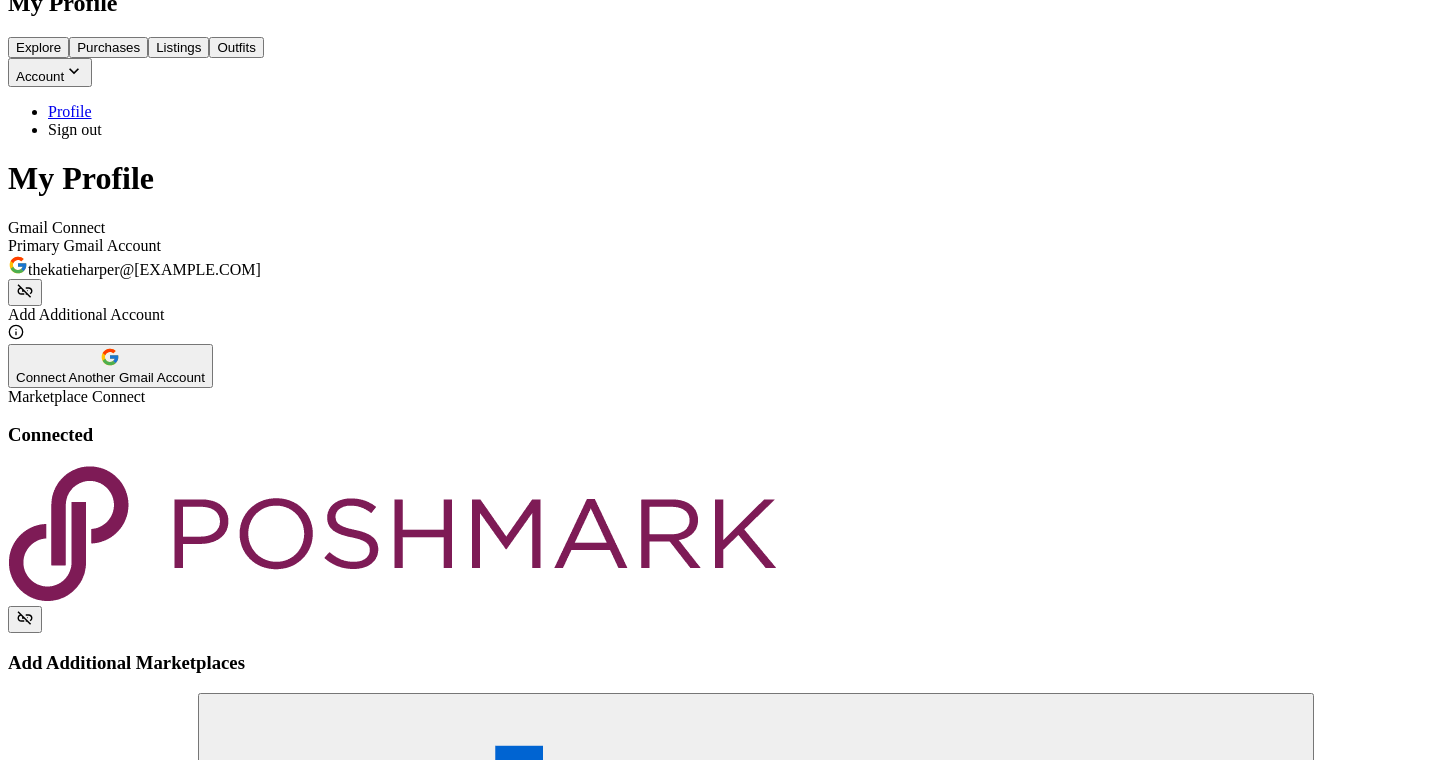 click at bounding box center (392, 533) 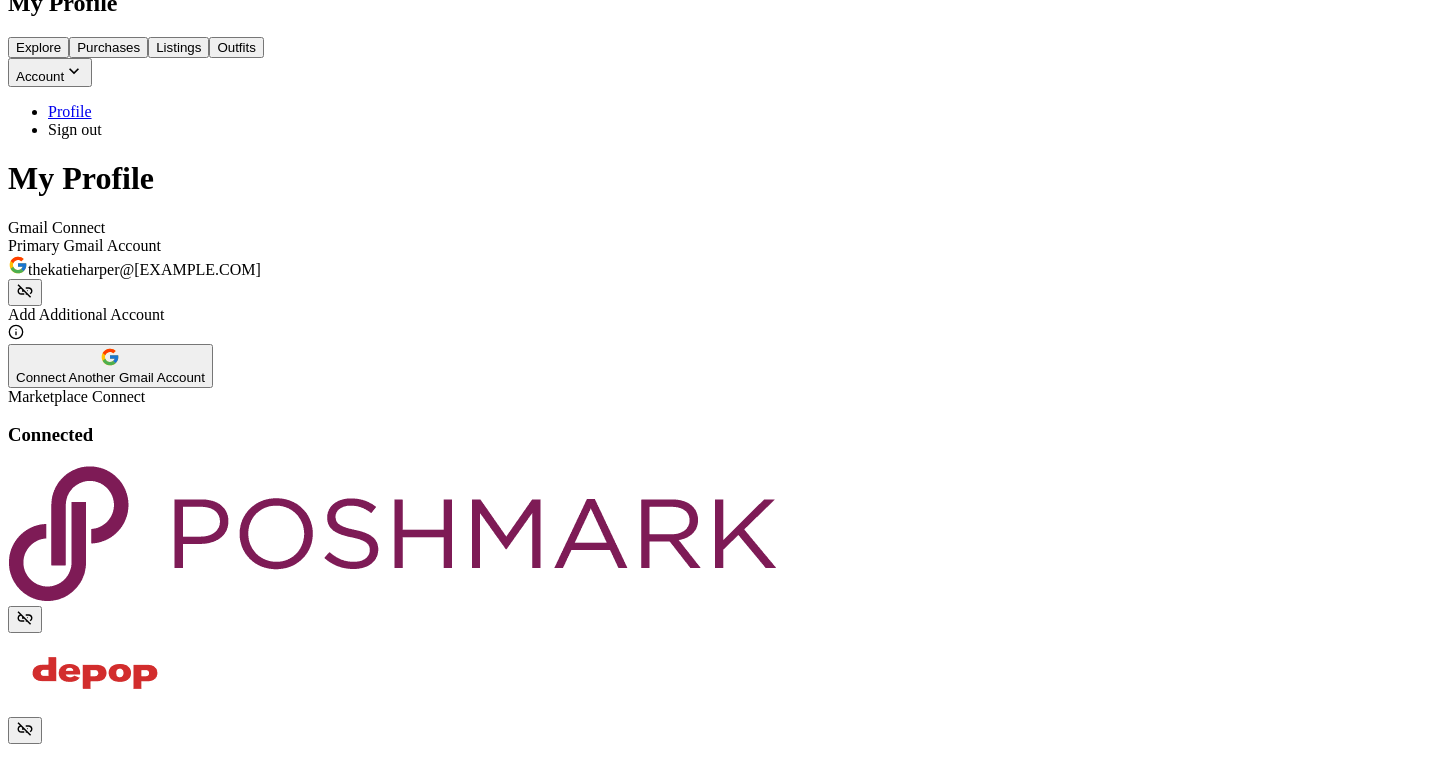 click at bounding box center [566, 1047] 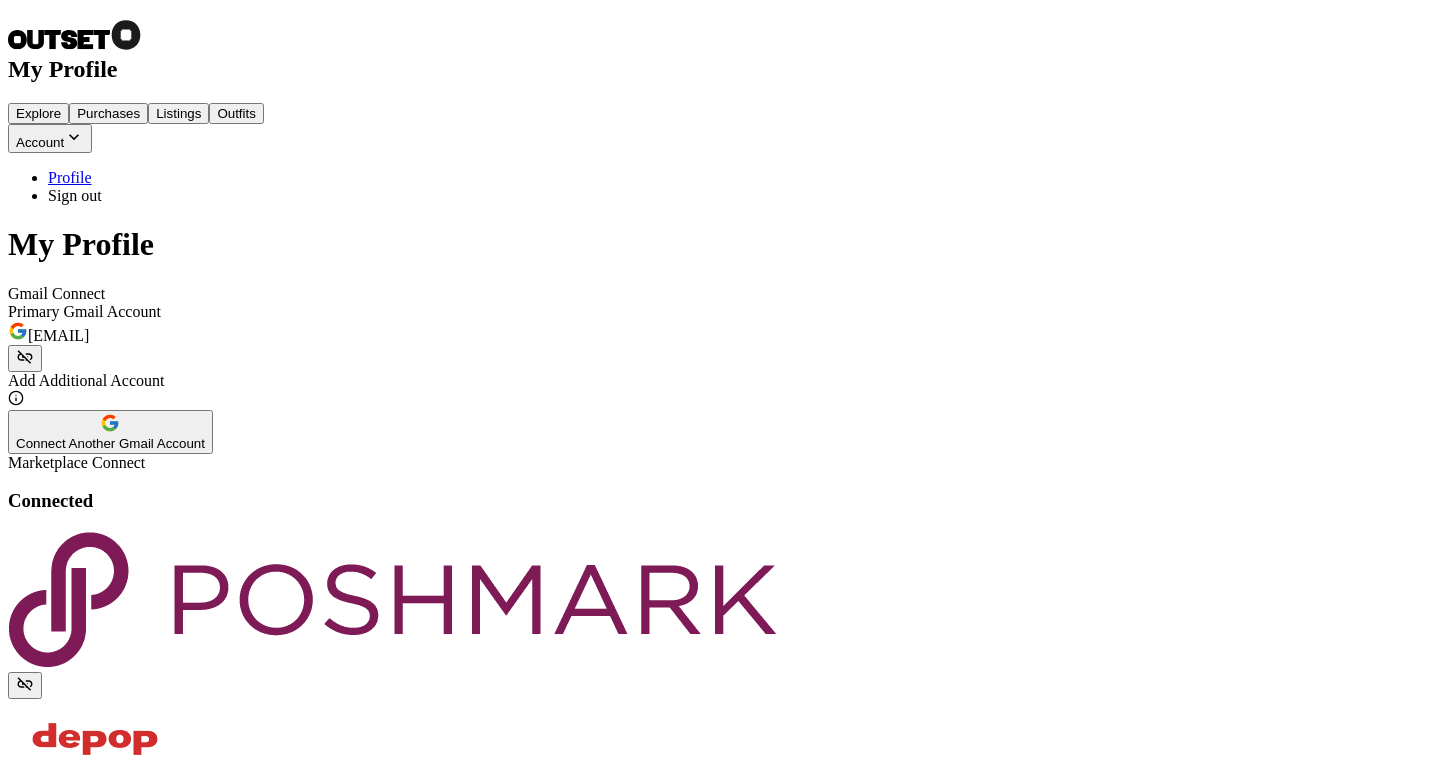 scroll, scrollTop: 0, scrollLeft: 0, axis: both 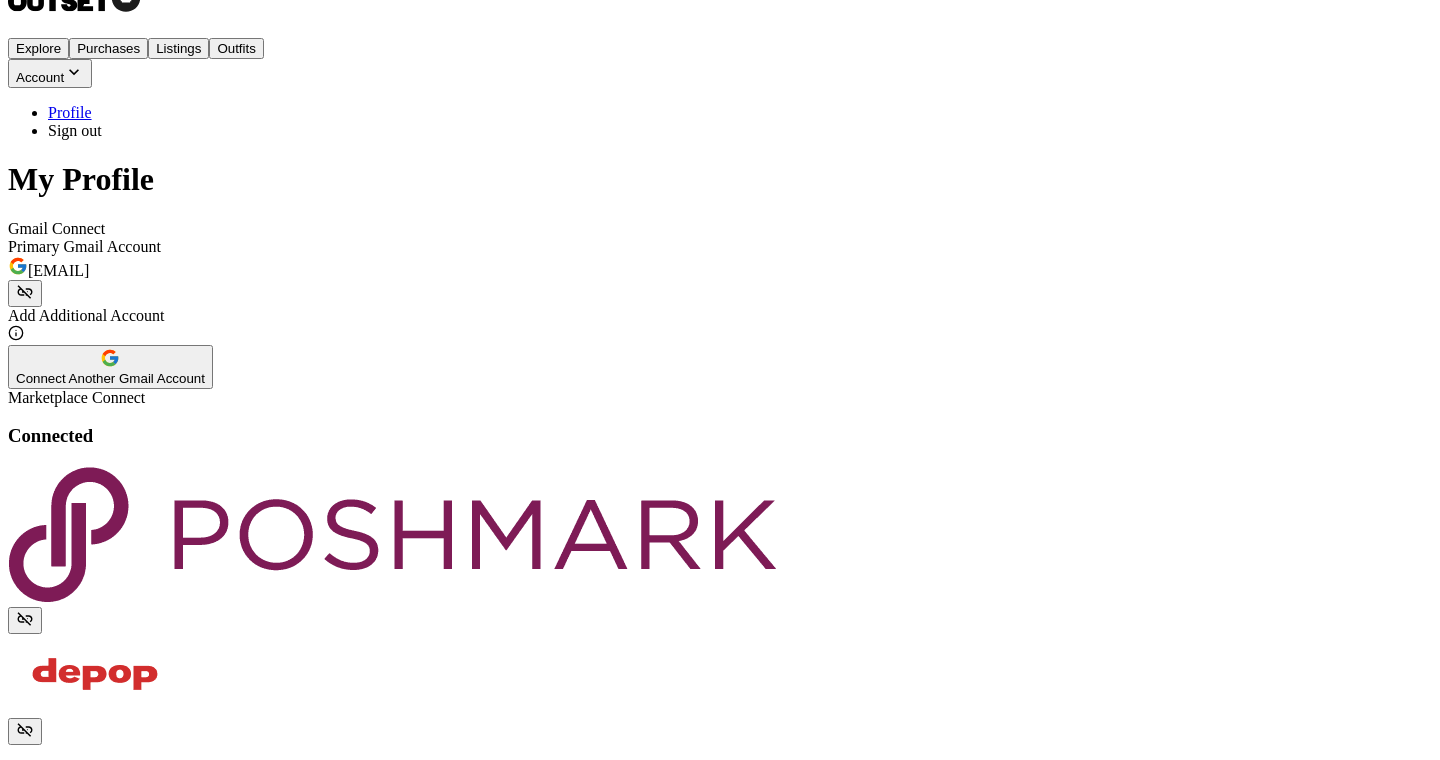 click on "Settings" at bounding box center [720, 1295] 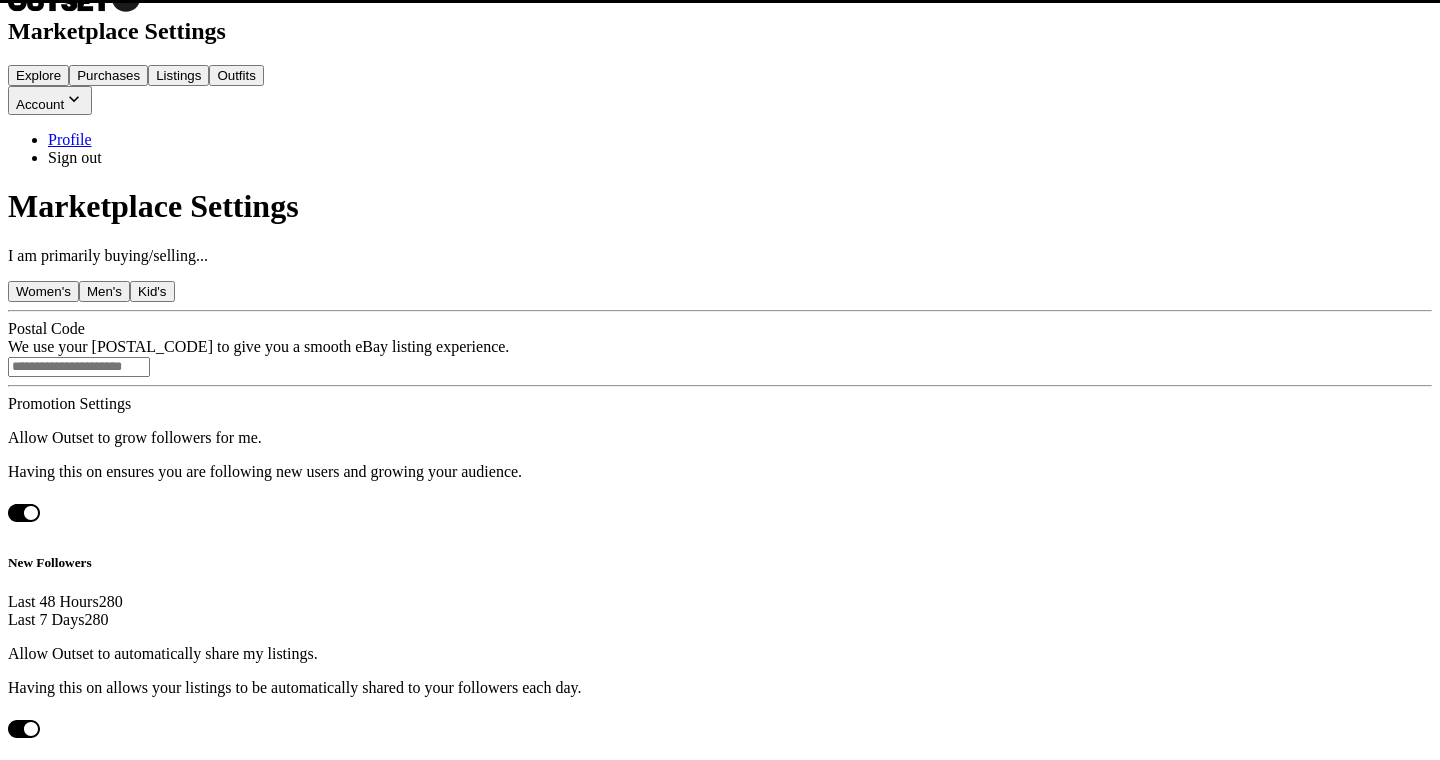 scroll, scrollTop: 0, scrollLeft: 0, axis: both 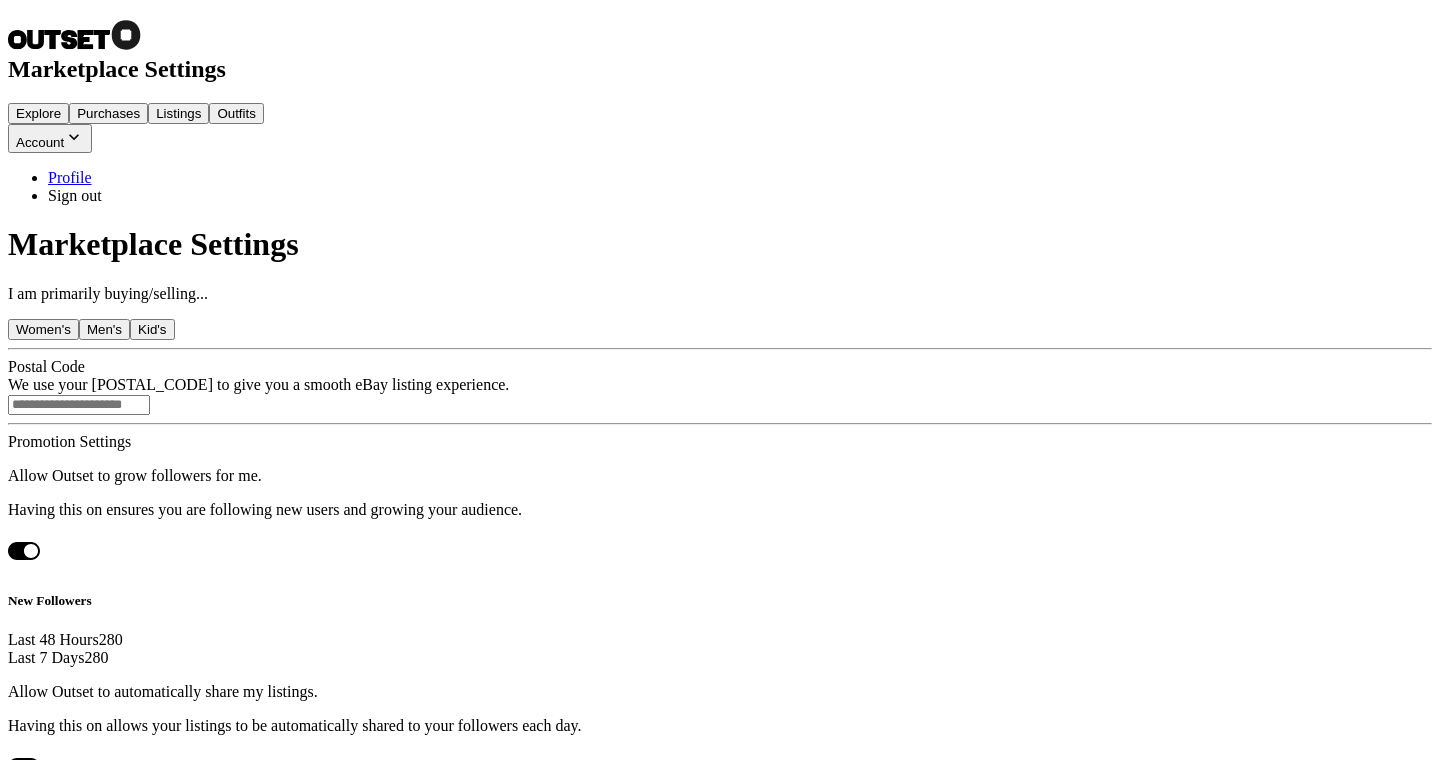 click on "Women's" at bounding box center (43, 329) 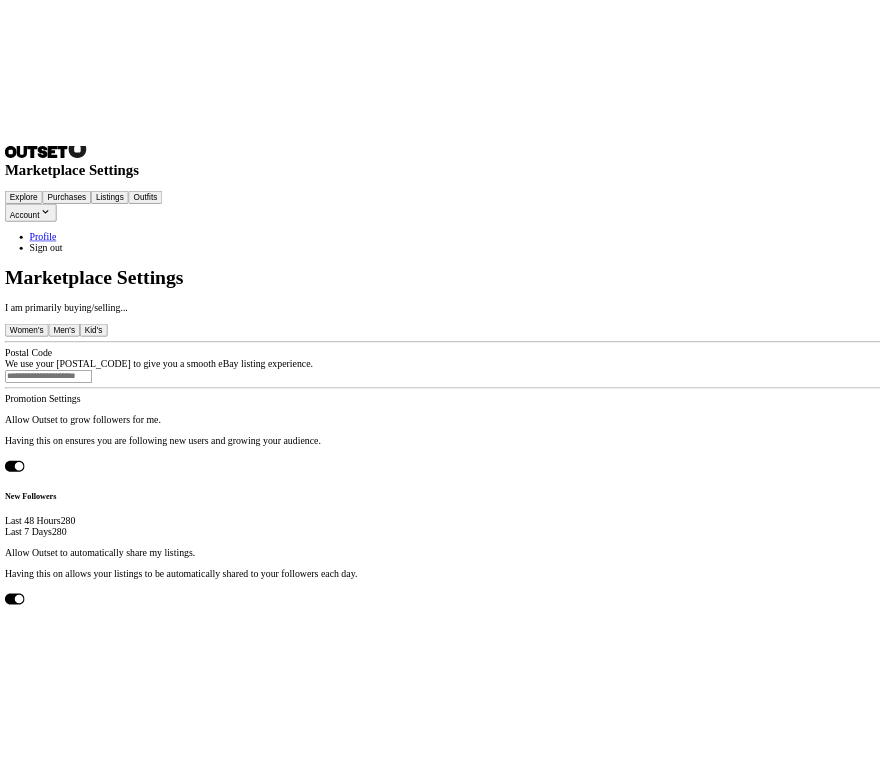 scroll, scrollTop: 0, scrollLeft: 0, axis: both 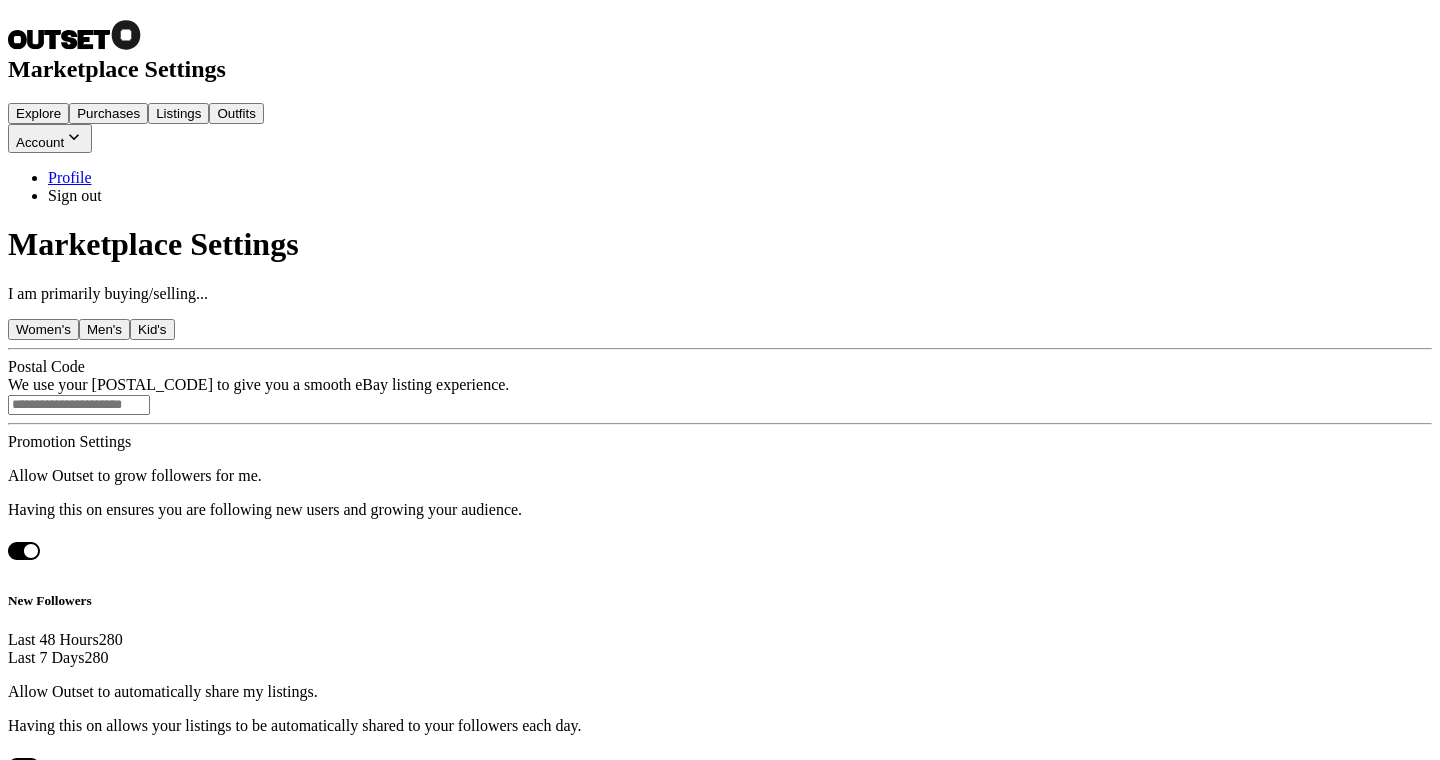 click on "Purchases" at bounding box center (108, 113) 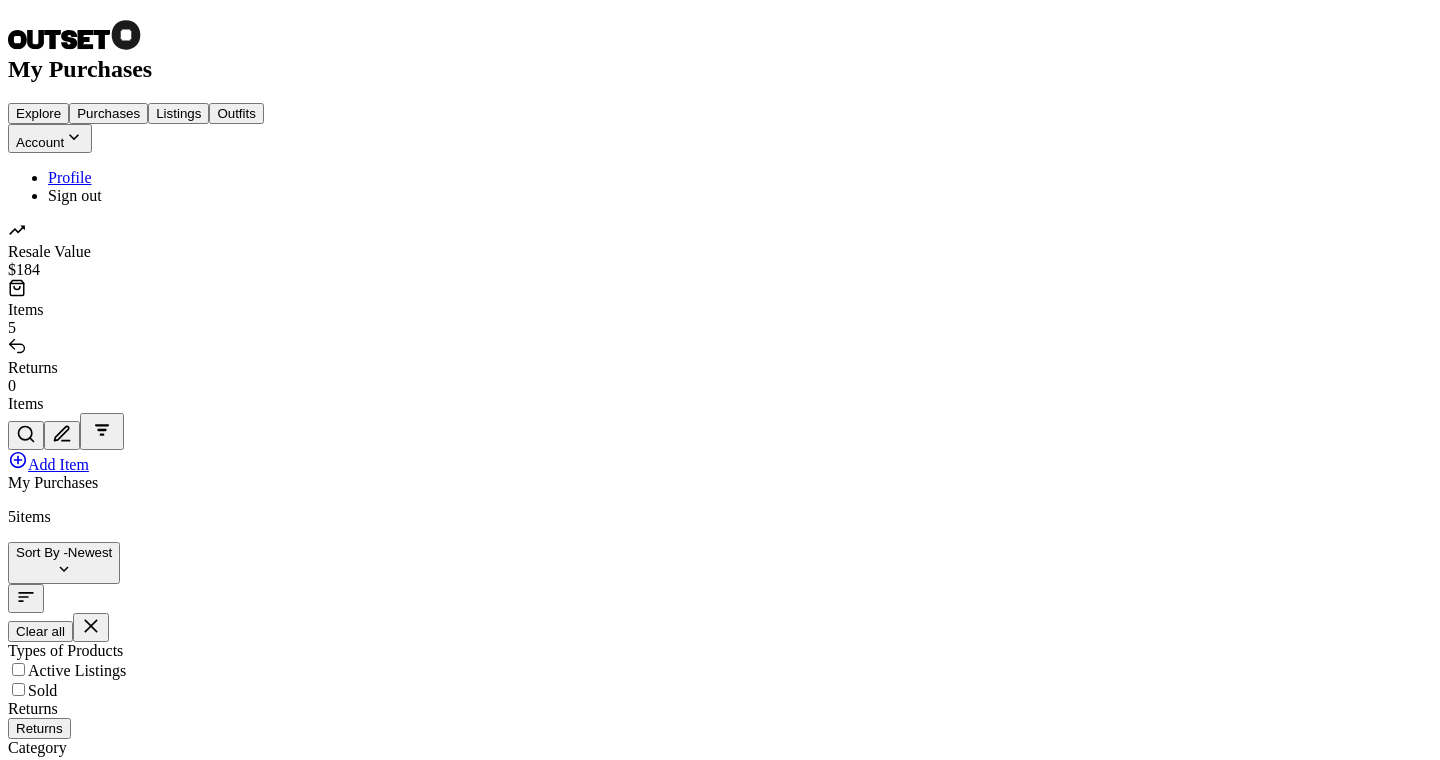 click on "Add Item" at bounding box center (125, 1273) 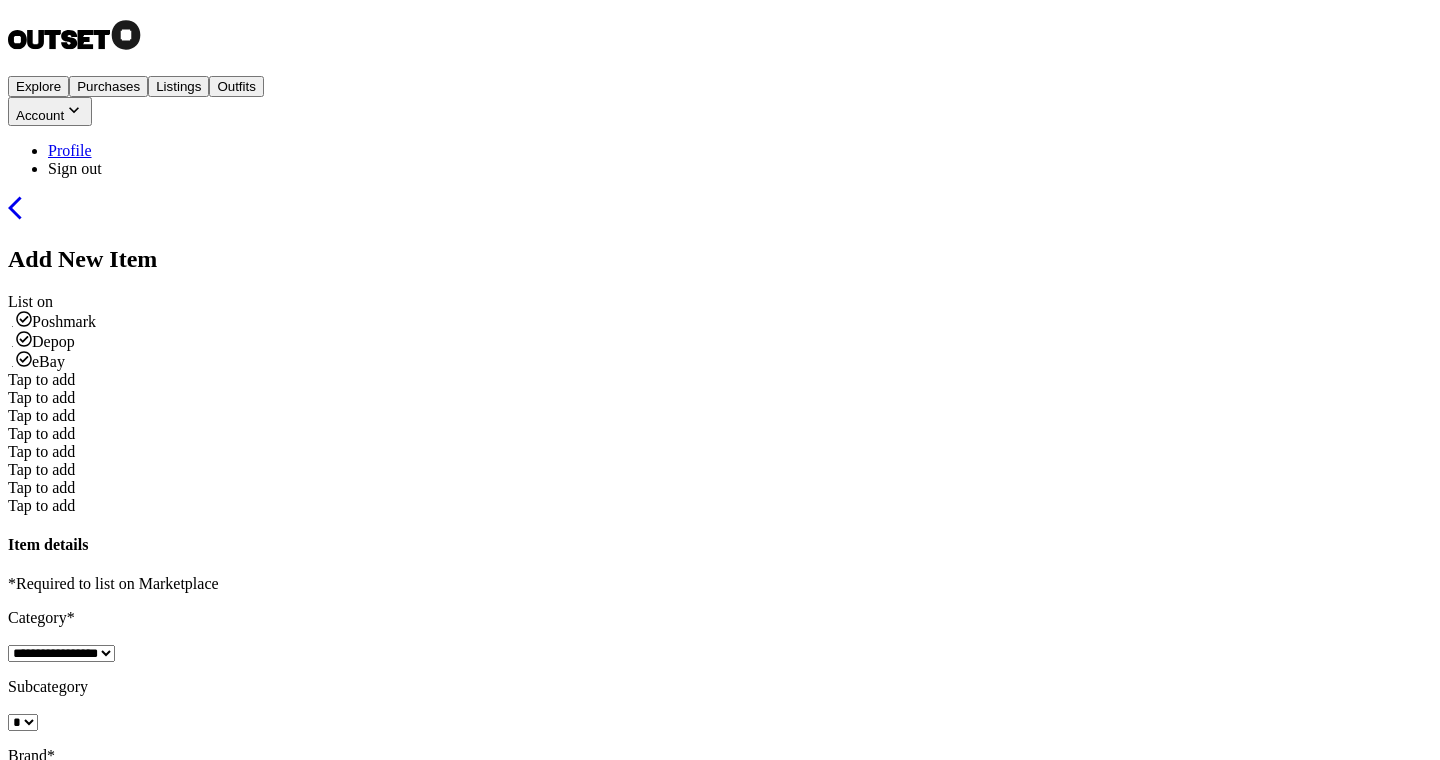 click on "Tap to add" at bounding box center (41, 379) 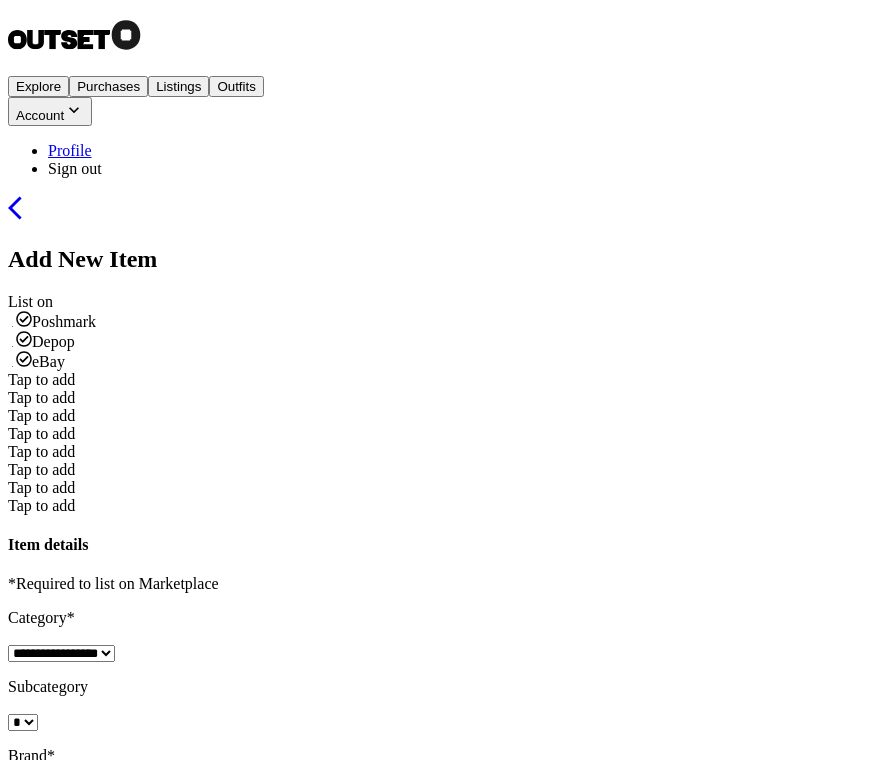 click on "Tap to add" at bounding box center [41, 379] 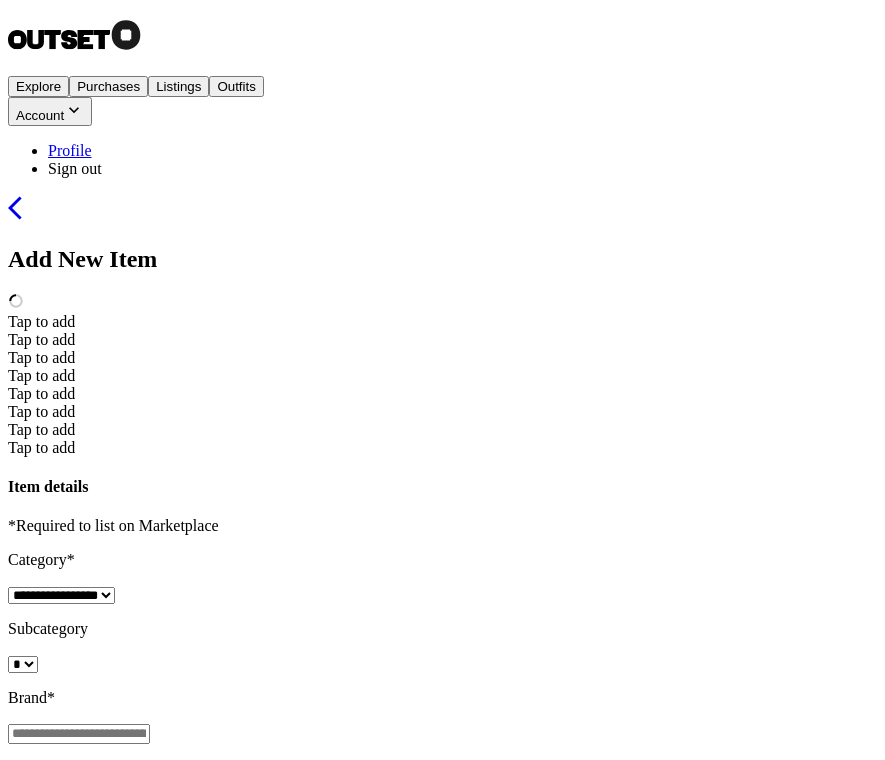 scroll, scrollTop: 0, scrollLeft: 0, axis: both 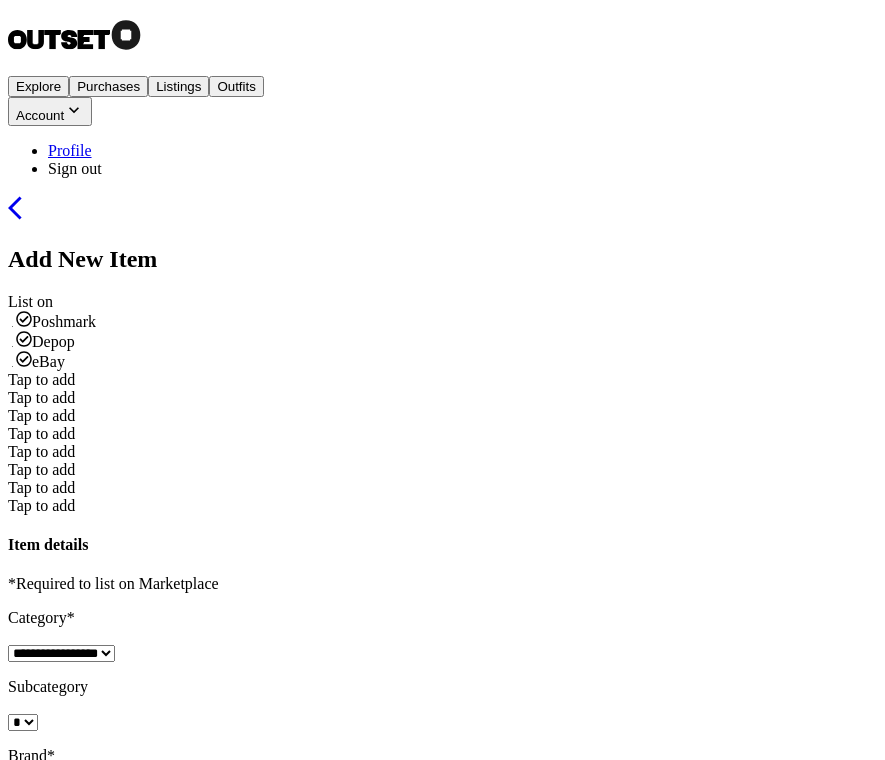 click on "Tap to add" at bounding box center [41, 379] 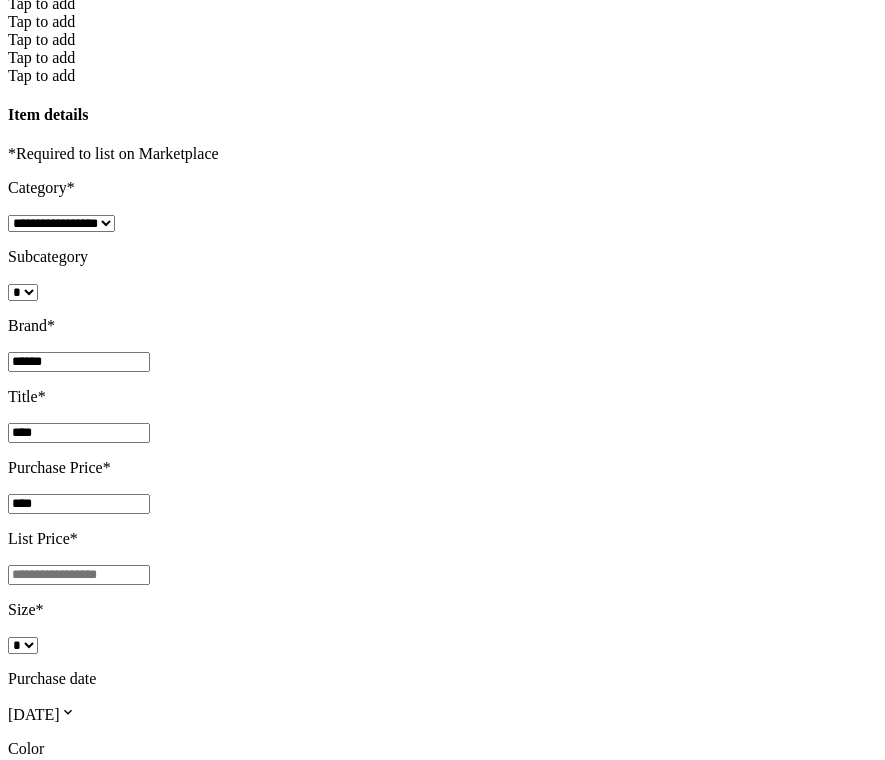 scroll, scrollTop: 797, scrollLeft: 0, axis: vertical 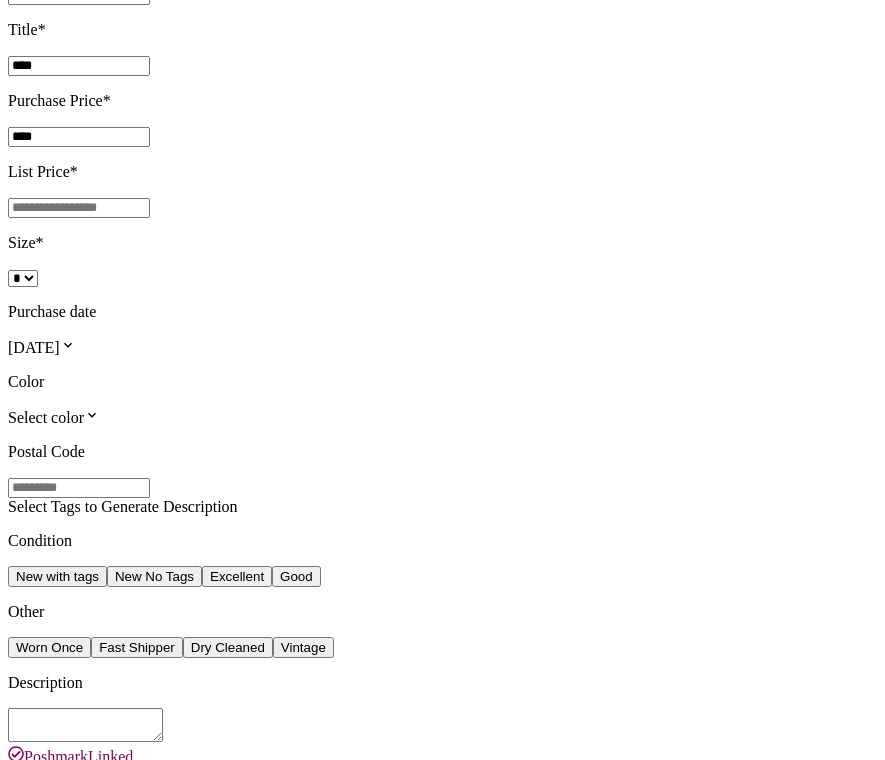 type on "****" 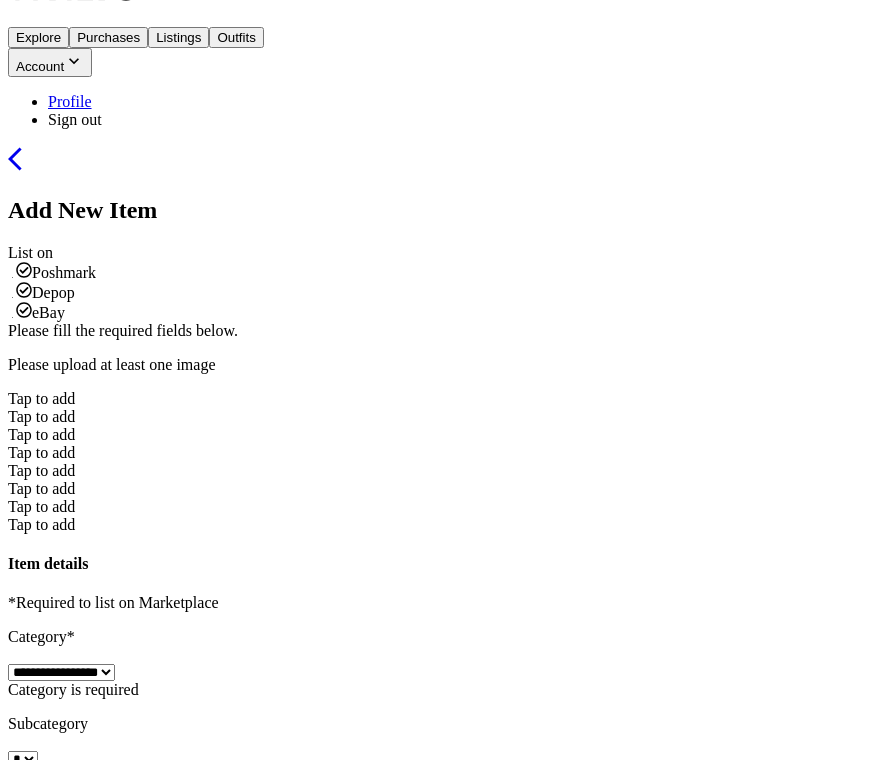 scroll, scrollTop: 0, scrollLeft: 0, axis: both 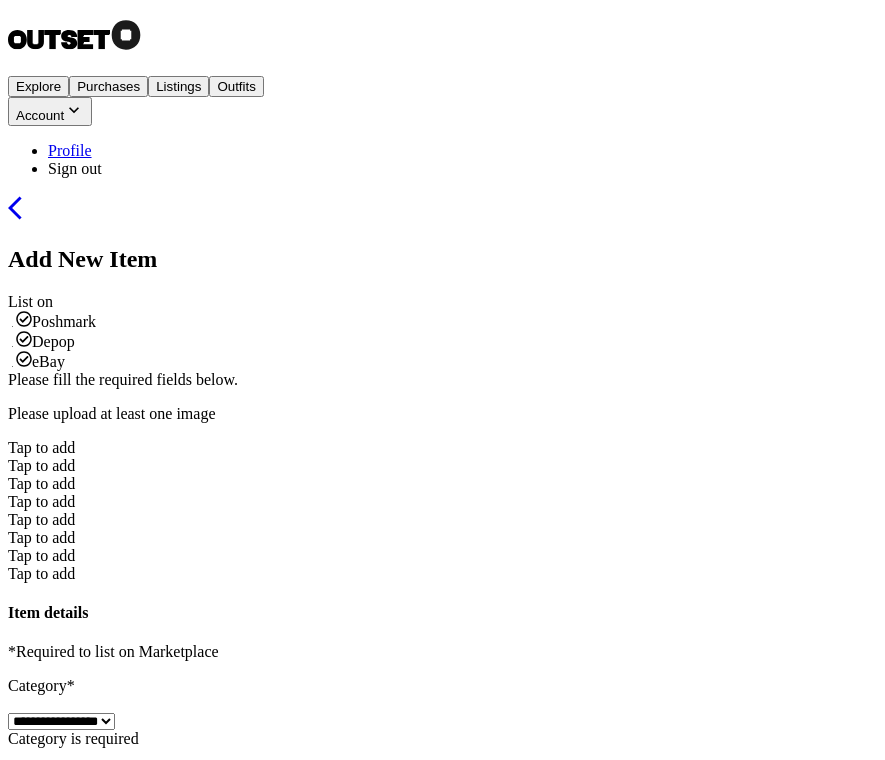 click on "Tap to add" at bounding box center (442, 448) 